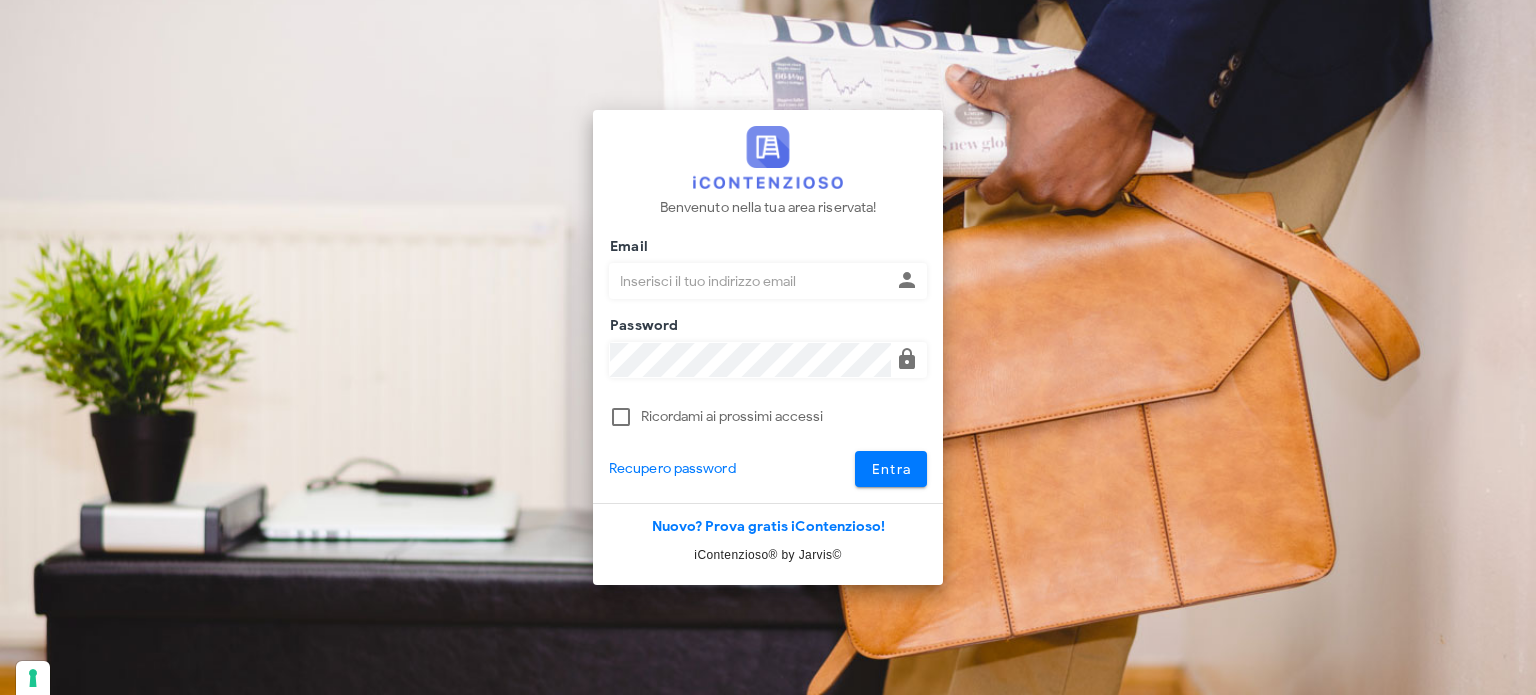 scroll, scrollTop: 0, scrollLeft: 0, axis: both 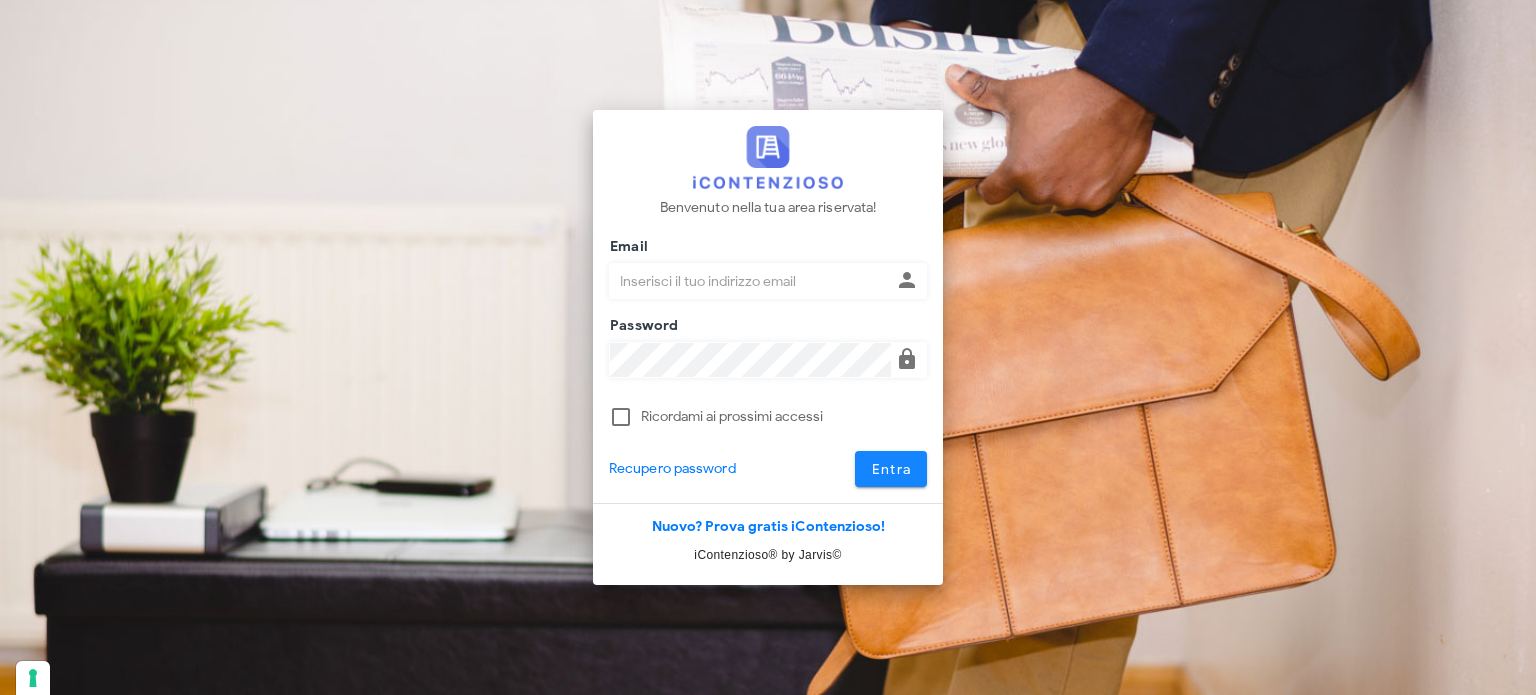 type on "avvocatobrunomaviglia@gmail.com" 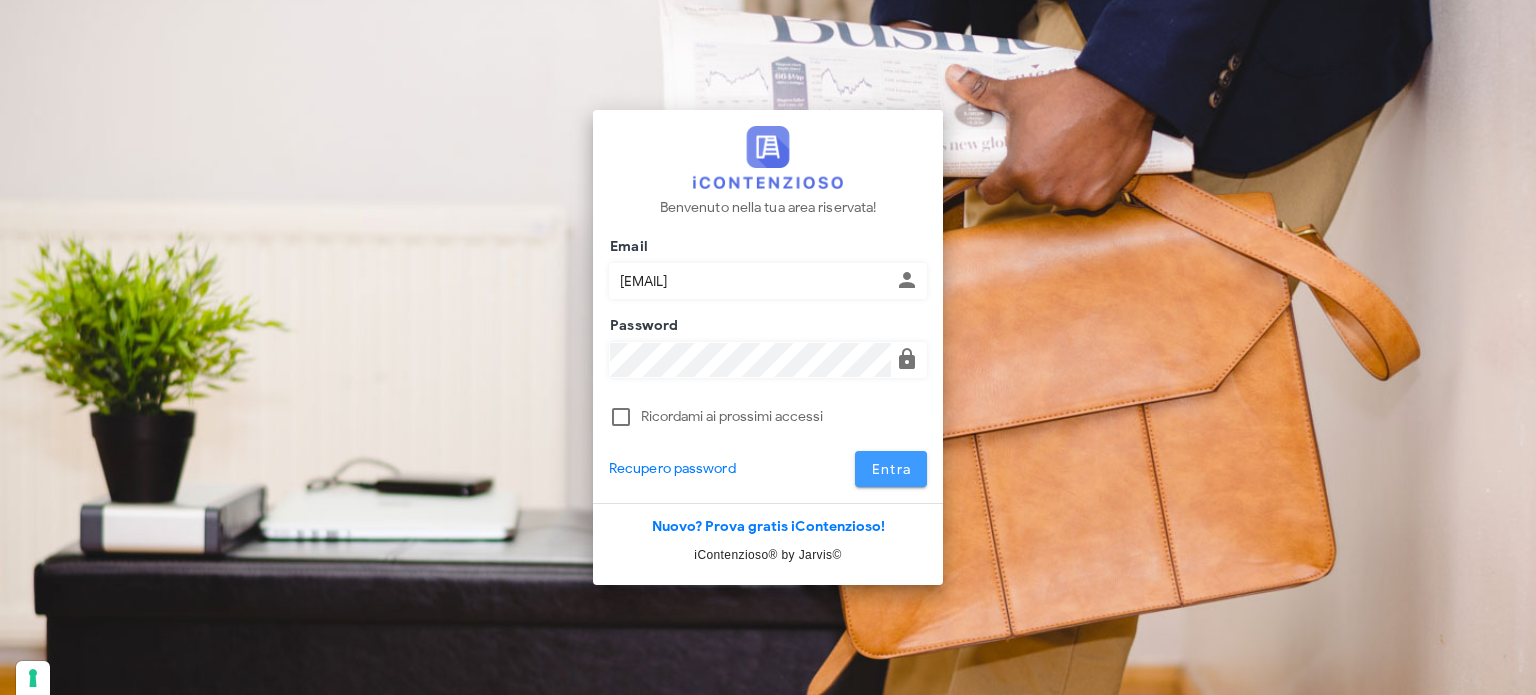 click on "Entra" at bounding box center [891, 469] 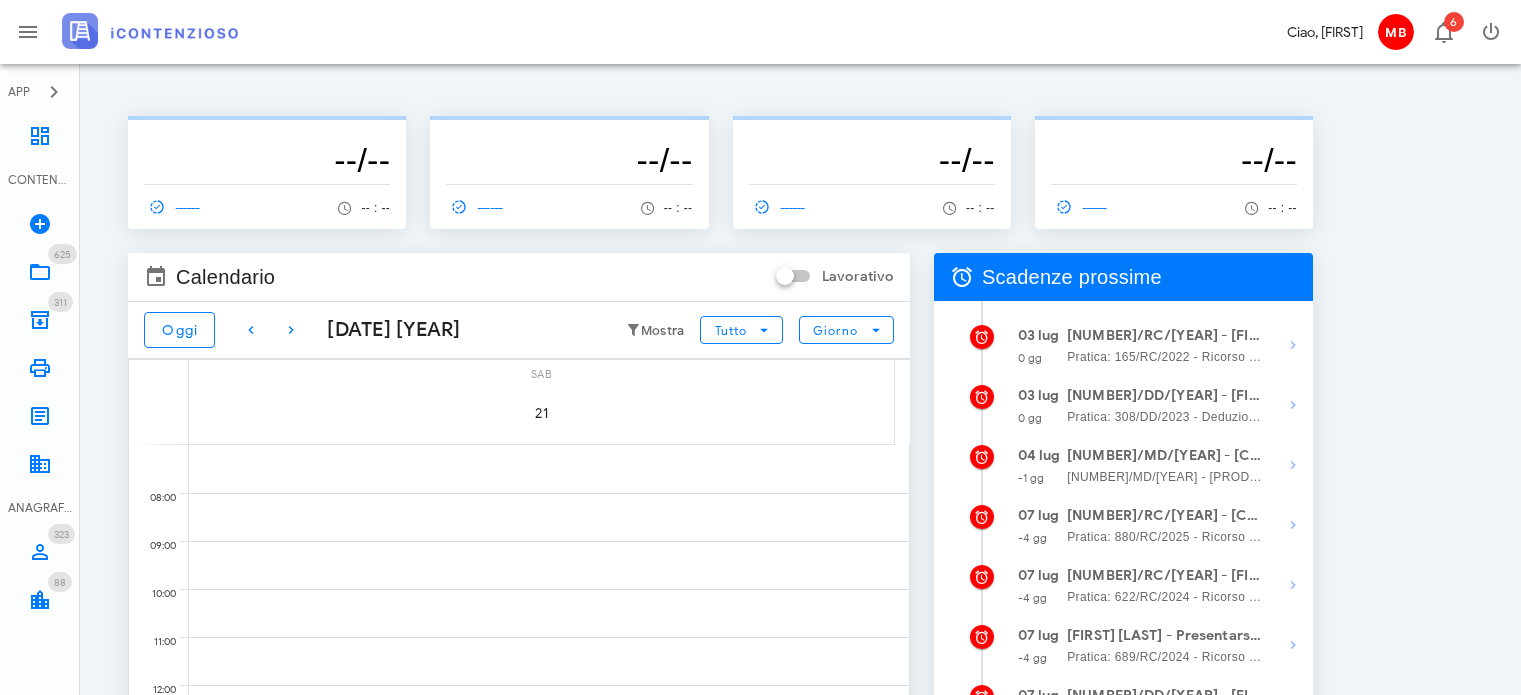 scroll, scrollTop: 0, scrollLeft: 0, axis: both 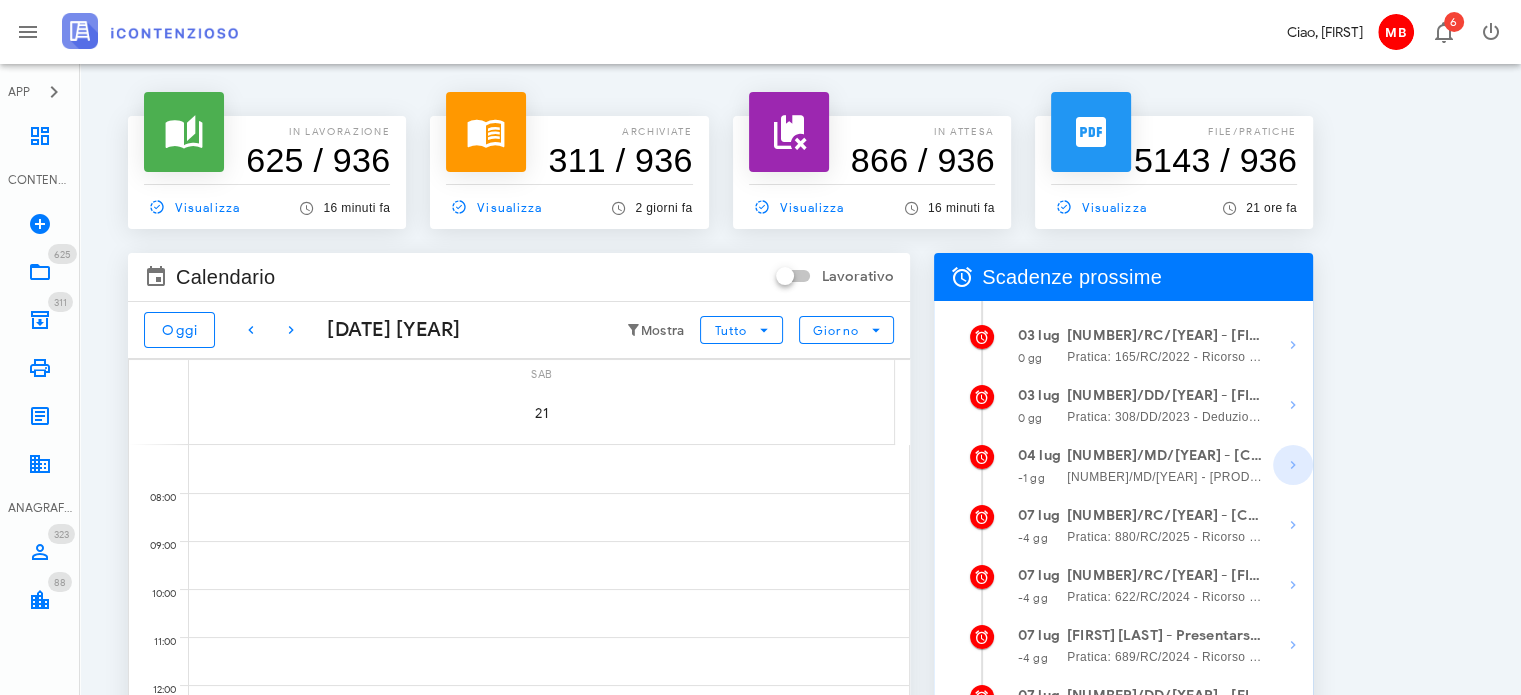 click at bounding box center (1293, 345) 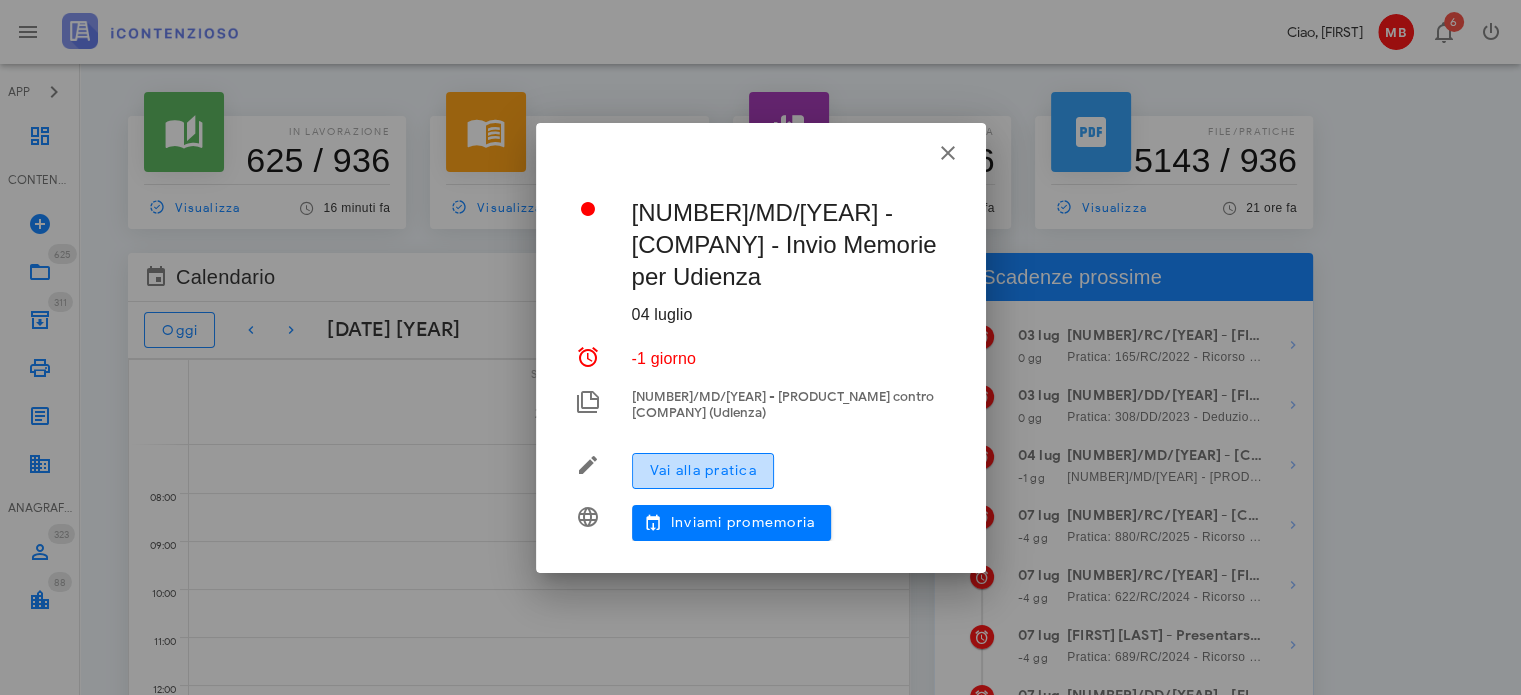 click on "Vai alla pratica" at bounding box center (703, 471) 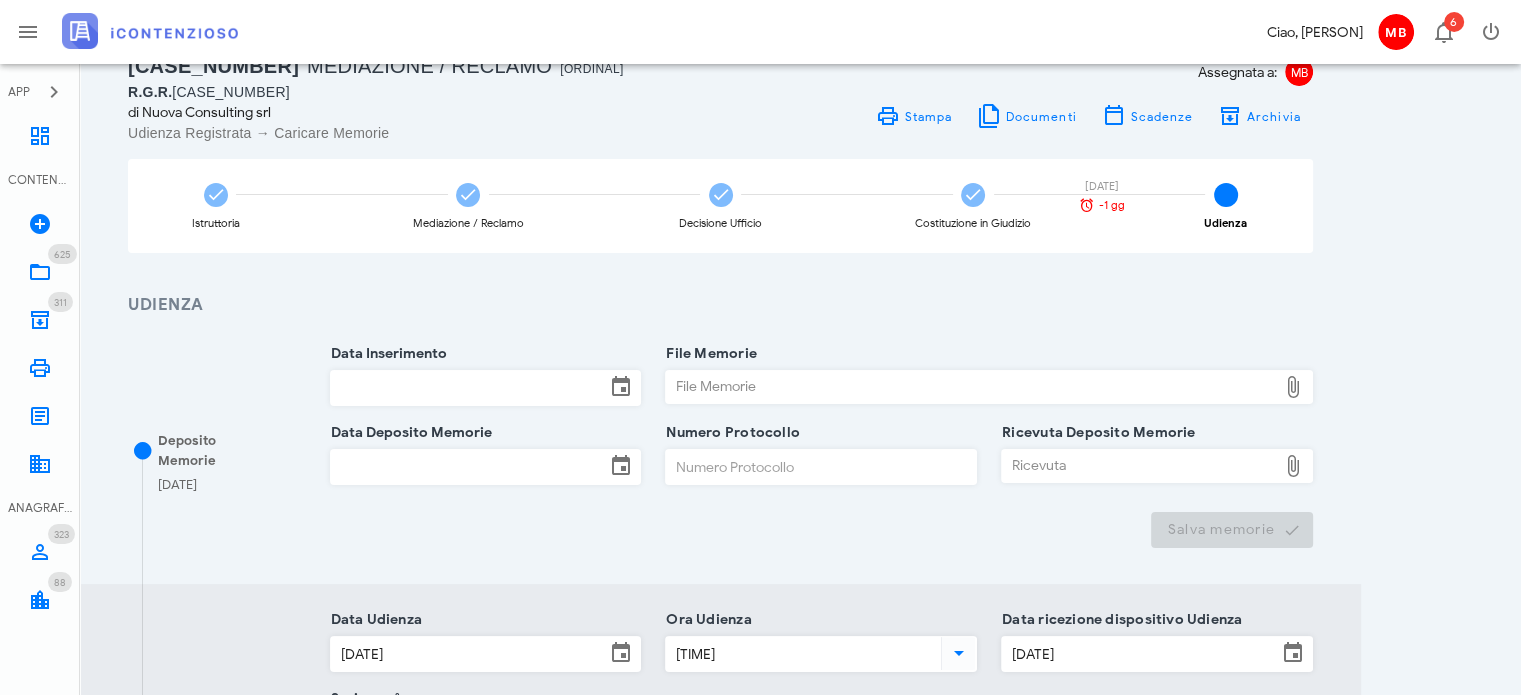 scroll, scrollTop: 100, scrollLeft: 0, axis: vertical 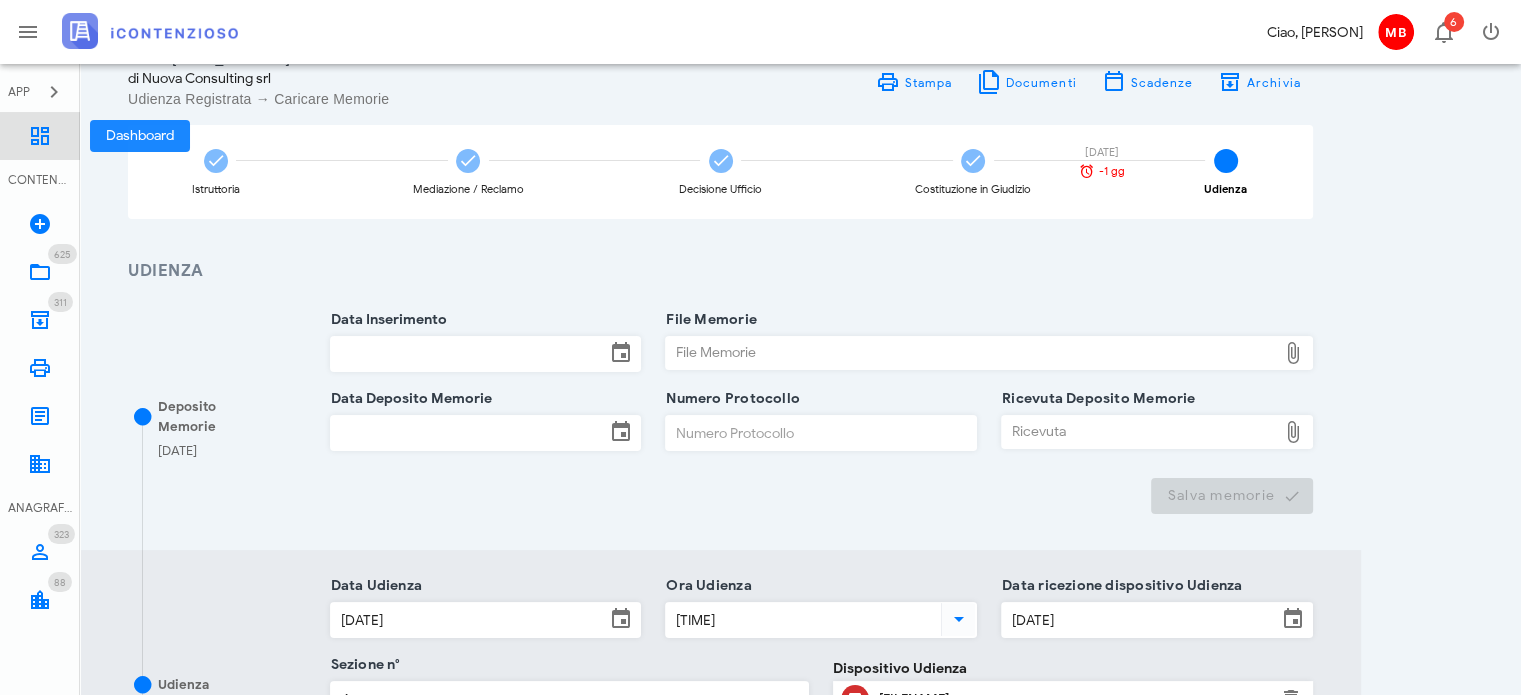 click at bounding box center (40, 136) 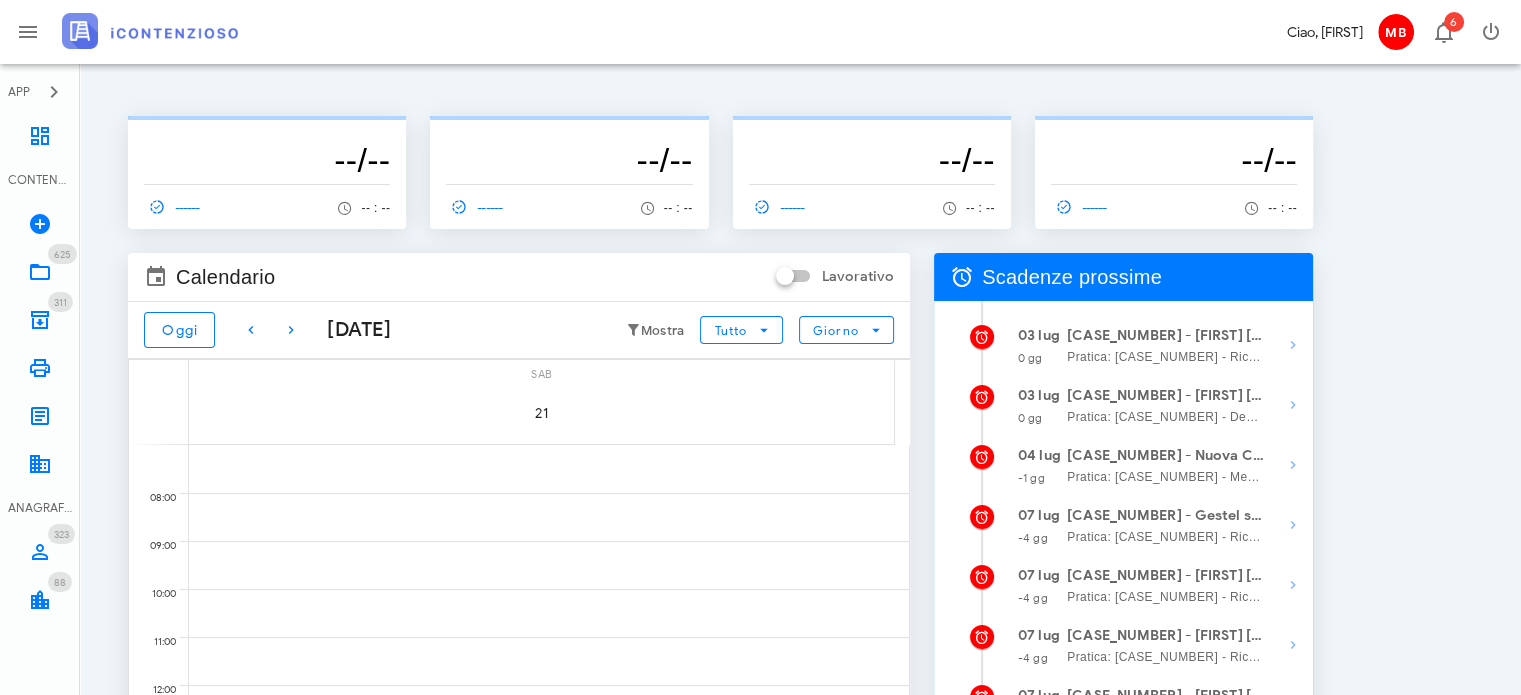 scroll, scrollTop: 200, scrollLeft: 0, axis: vertical 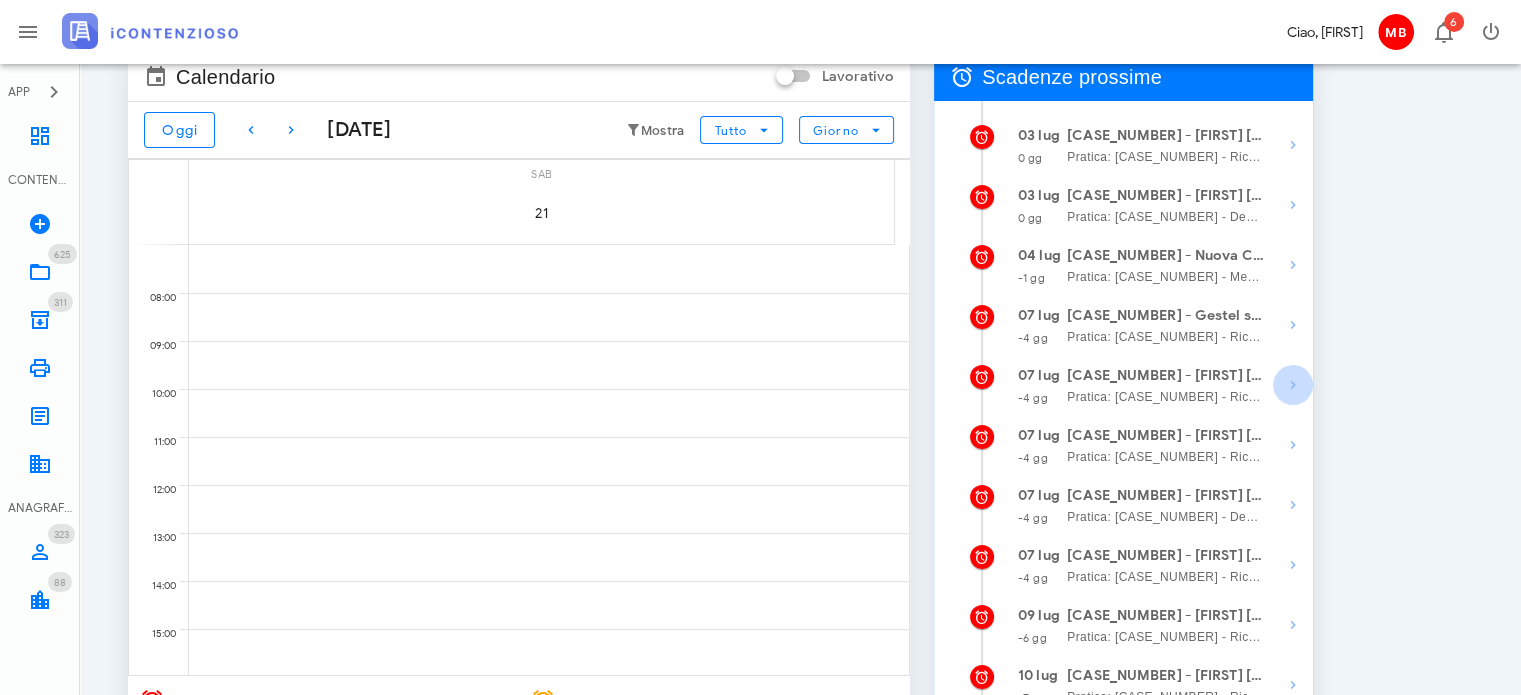click at bounding box center [1293, 145] 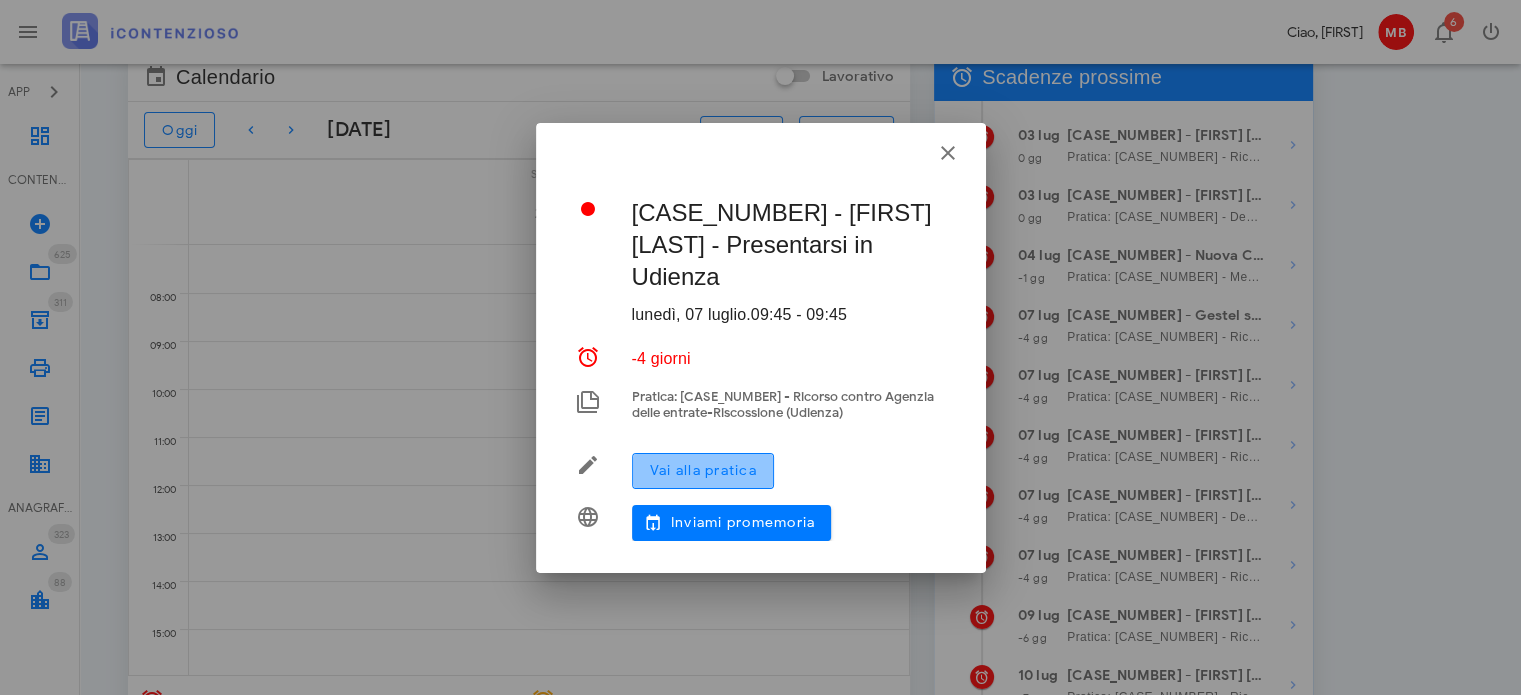 click on "Vai alla pratica" at bounding box center [703, 470] 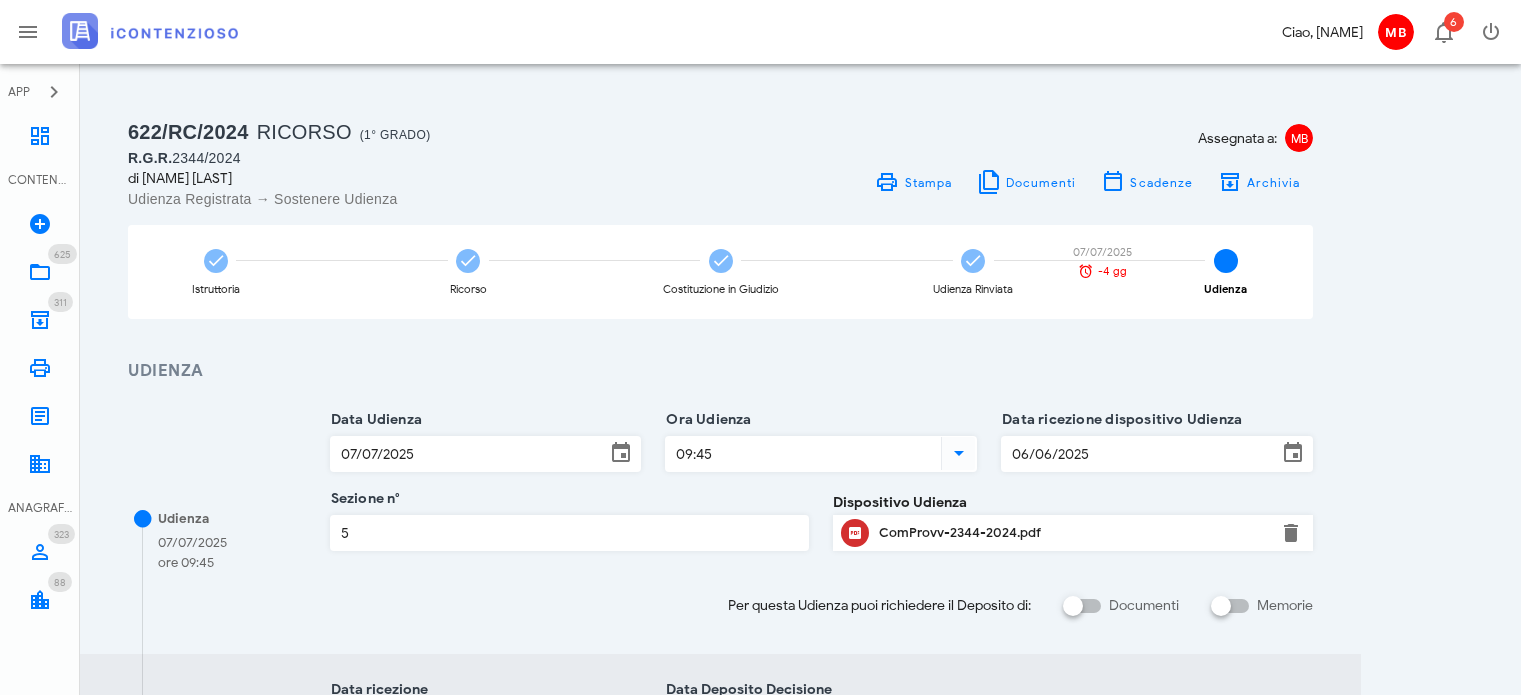scroll, scrollTop: 0, scrollLeft: 0, axis: both 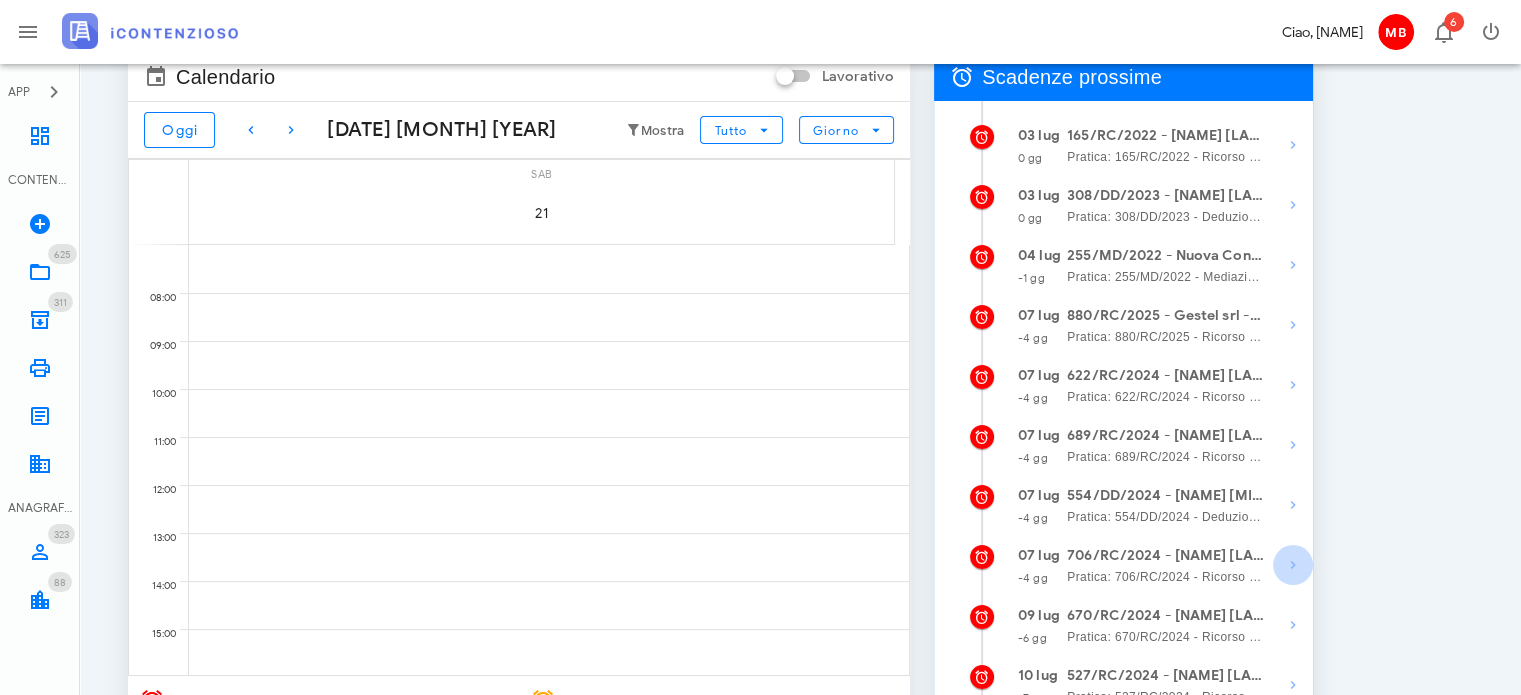 click at bounding box center [1293, 145] 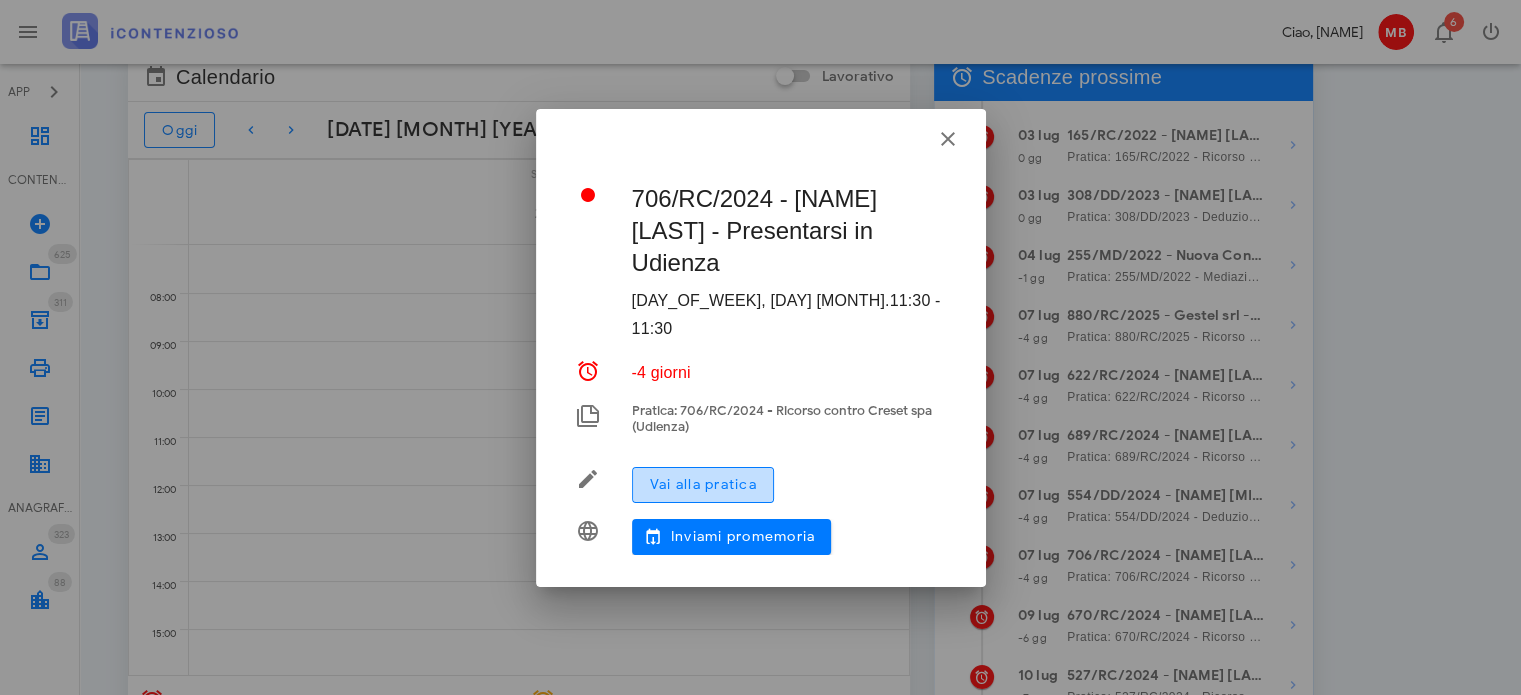 click on "Vai alla pratica" at bounding box center [703, 485] 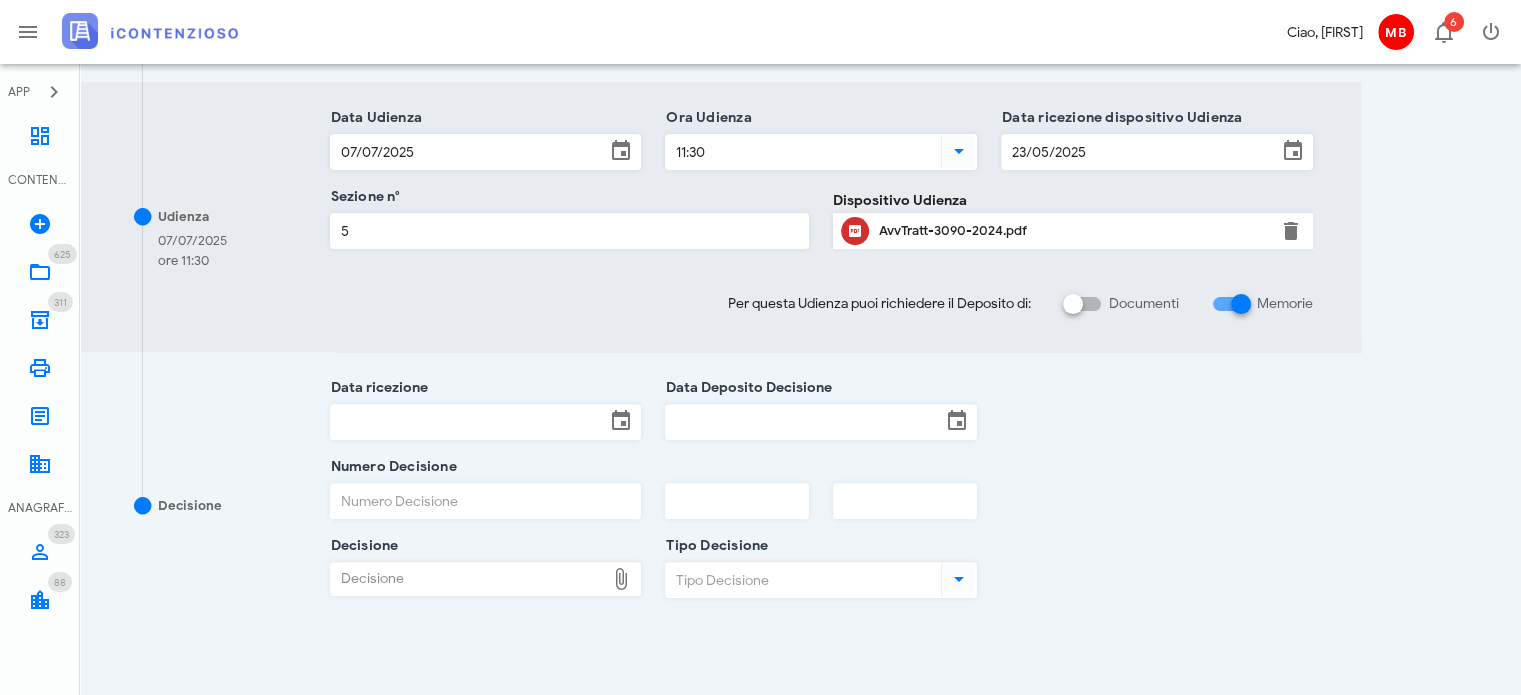 scroll, scrollTop: 536, scrollLeft: 0, axis: vertical 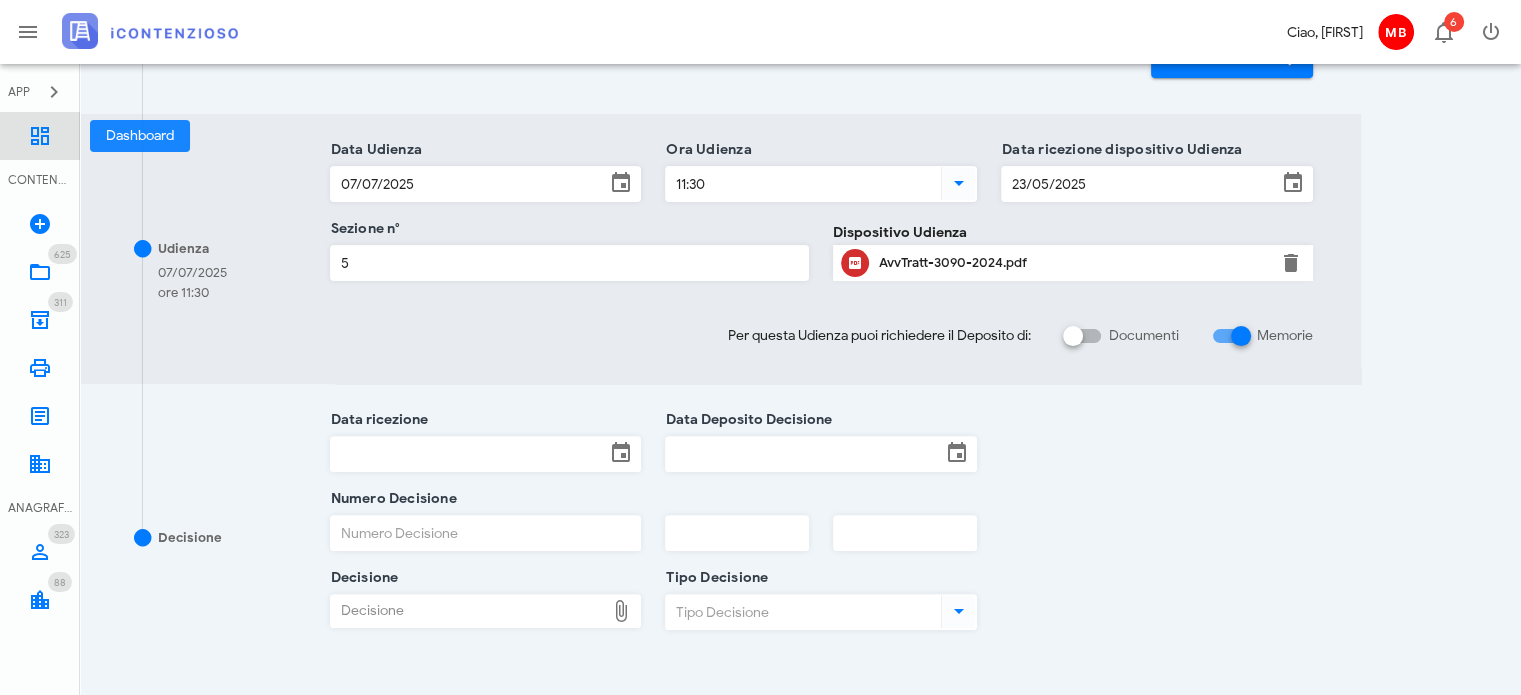 click at bounding box center [40, 136] 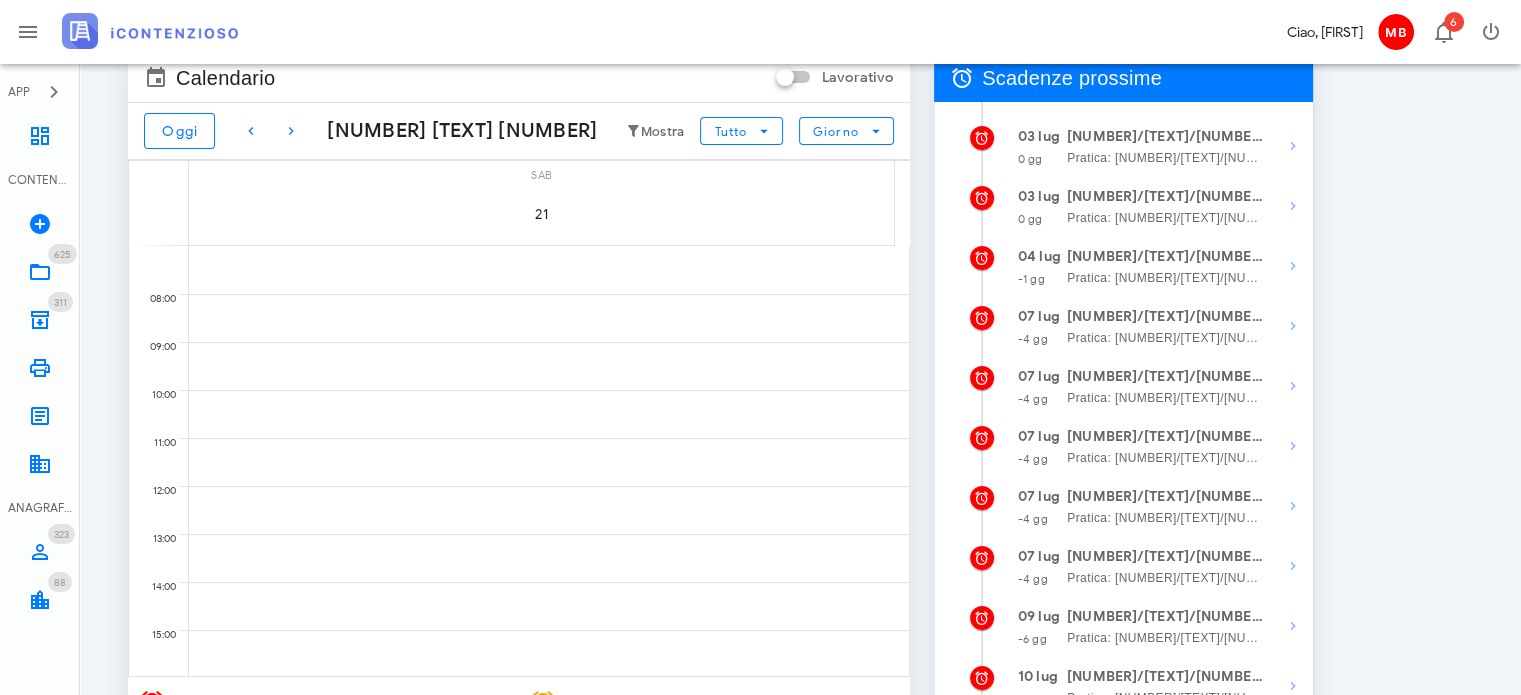 scroll, scrollTop: 200, scrollLeft: 0, axis: vertical 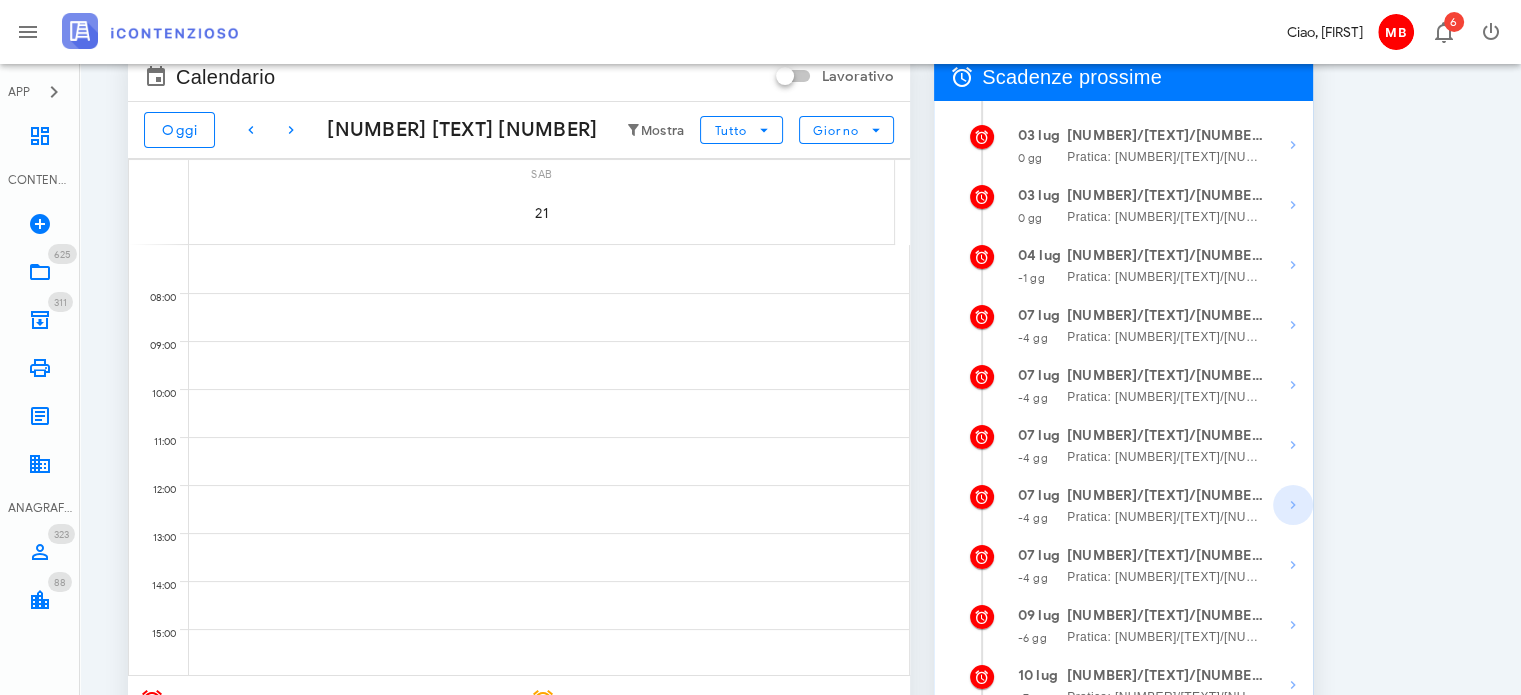 click at bounding box center [1293, 145] 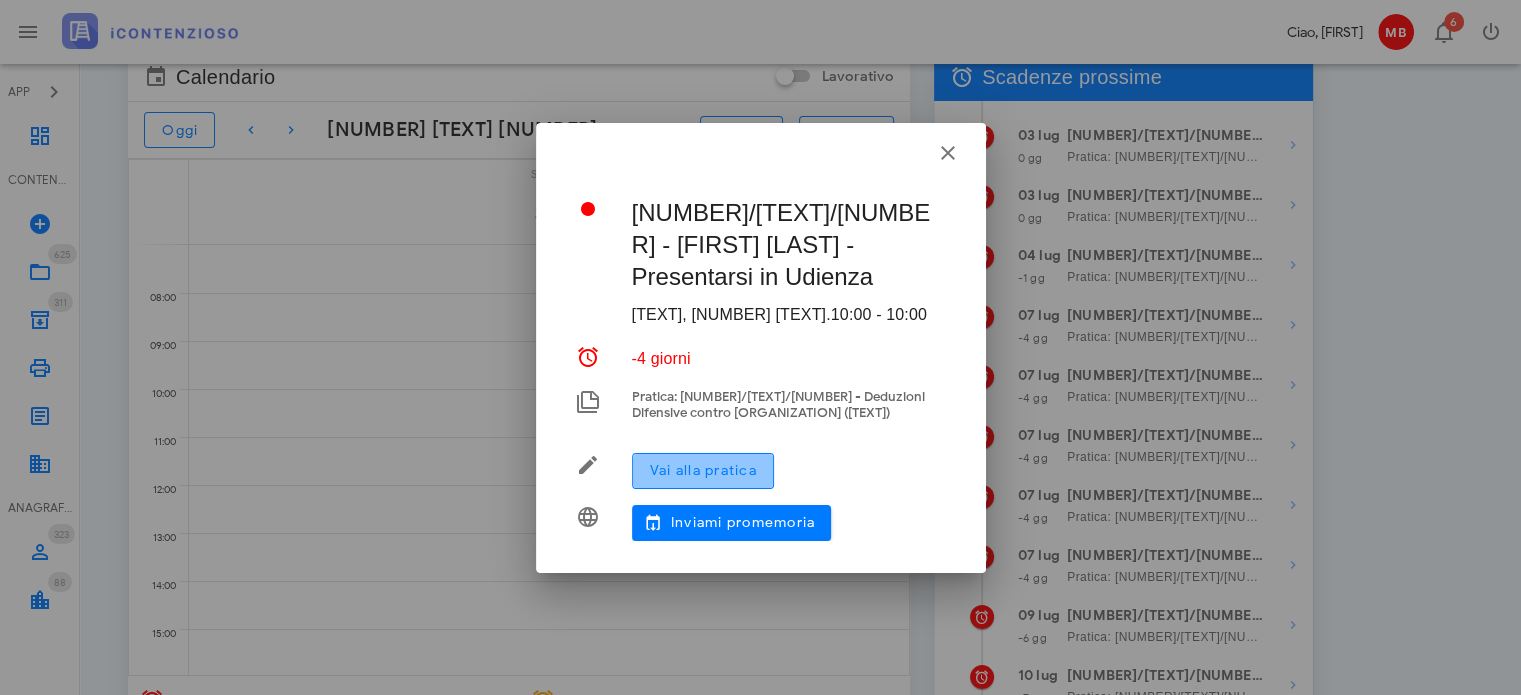 click on "Vai alla pratica" at bounding box center (703, 470) 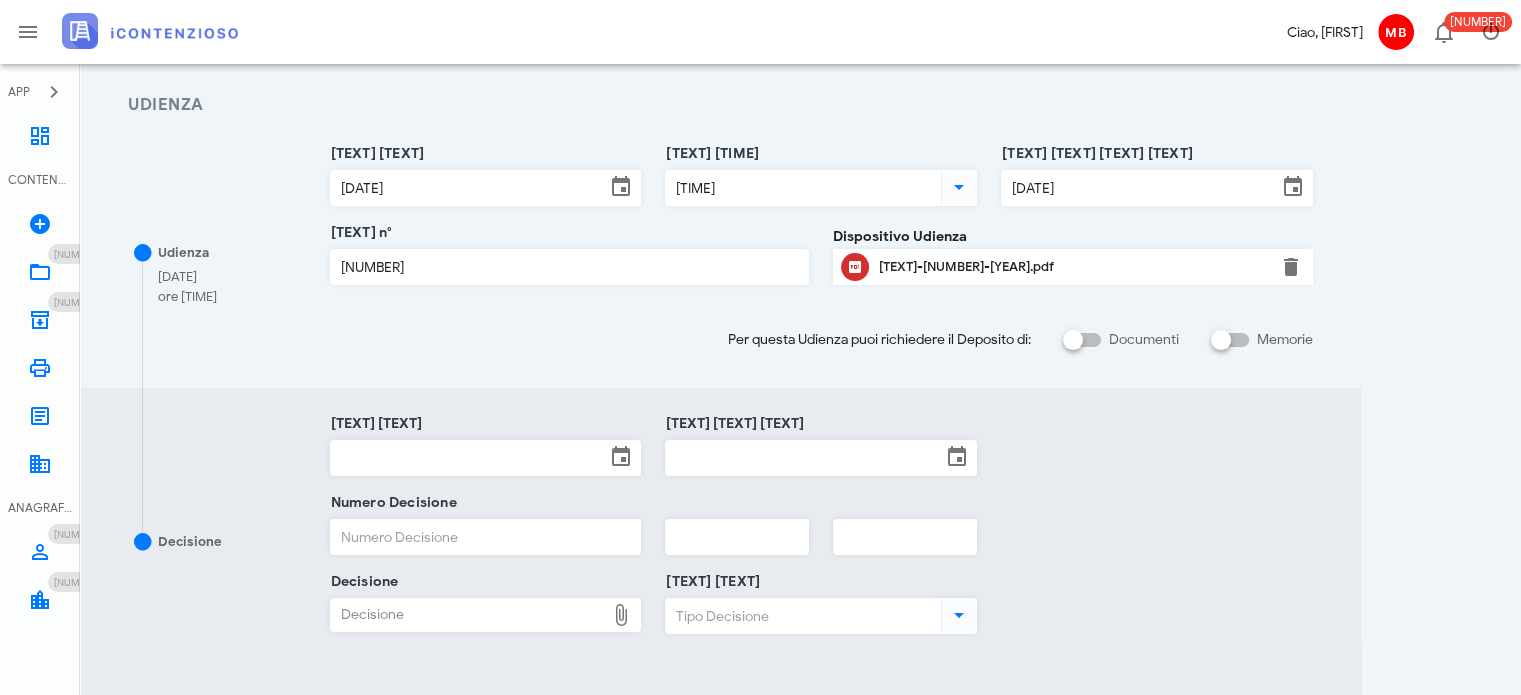 scroll, scrollTop: 300, scrollLeft: 0, axis: vertical 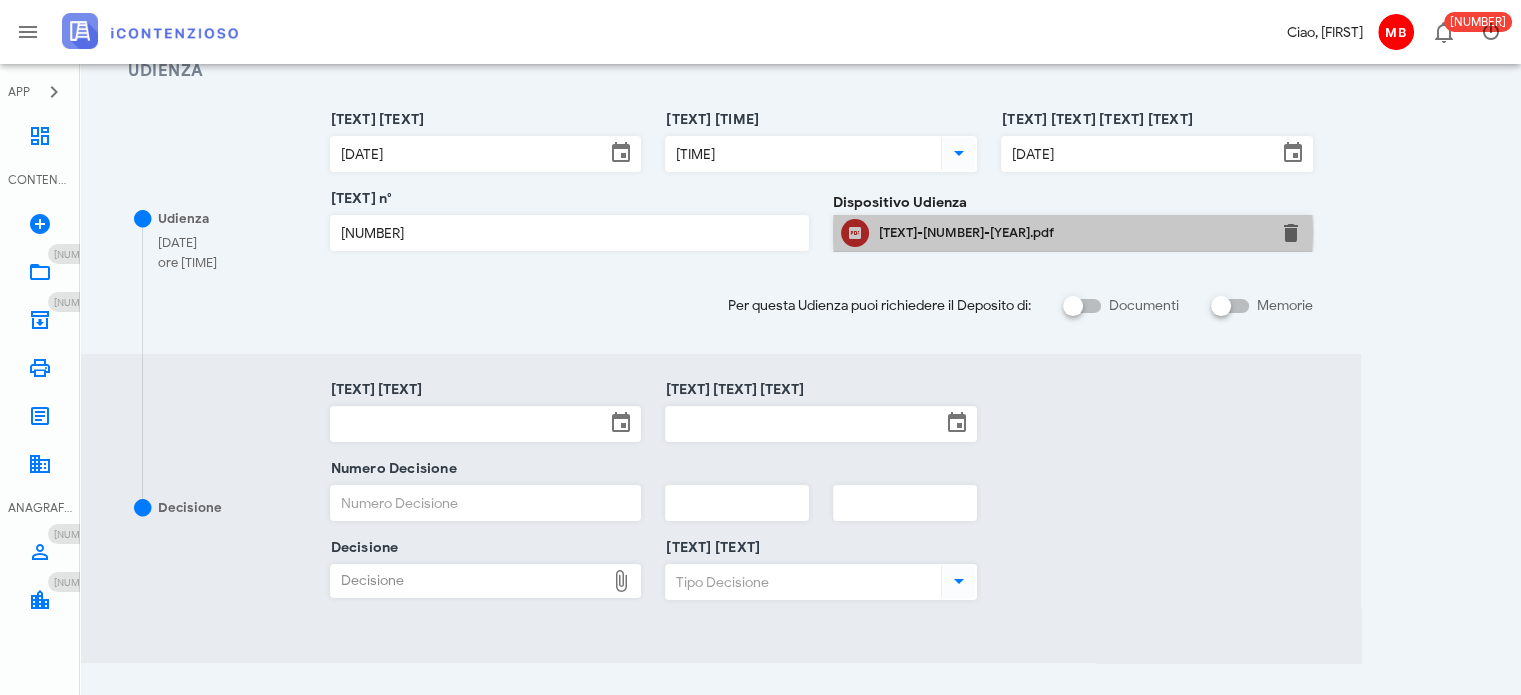click on "[TEXT]-[NUMBER]-[YEAR].pdf" at bounding box center (1073, 233) 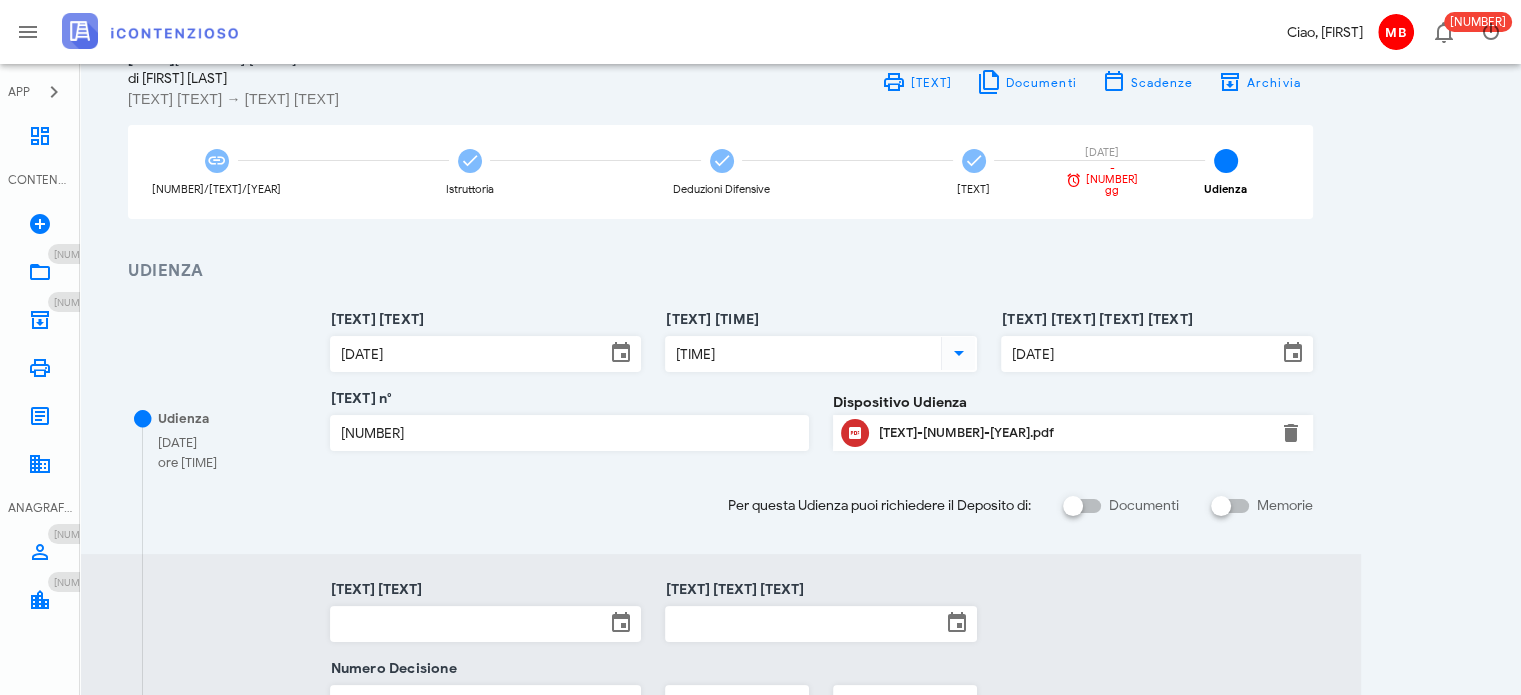 scroll, scrollTop: 0, scrollLeft: 0, axis: both 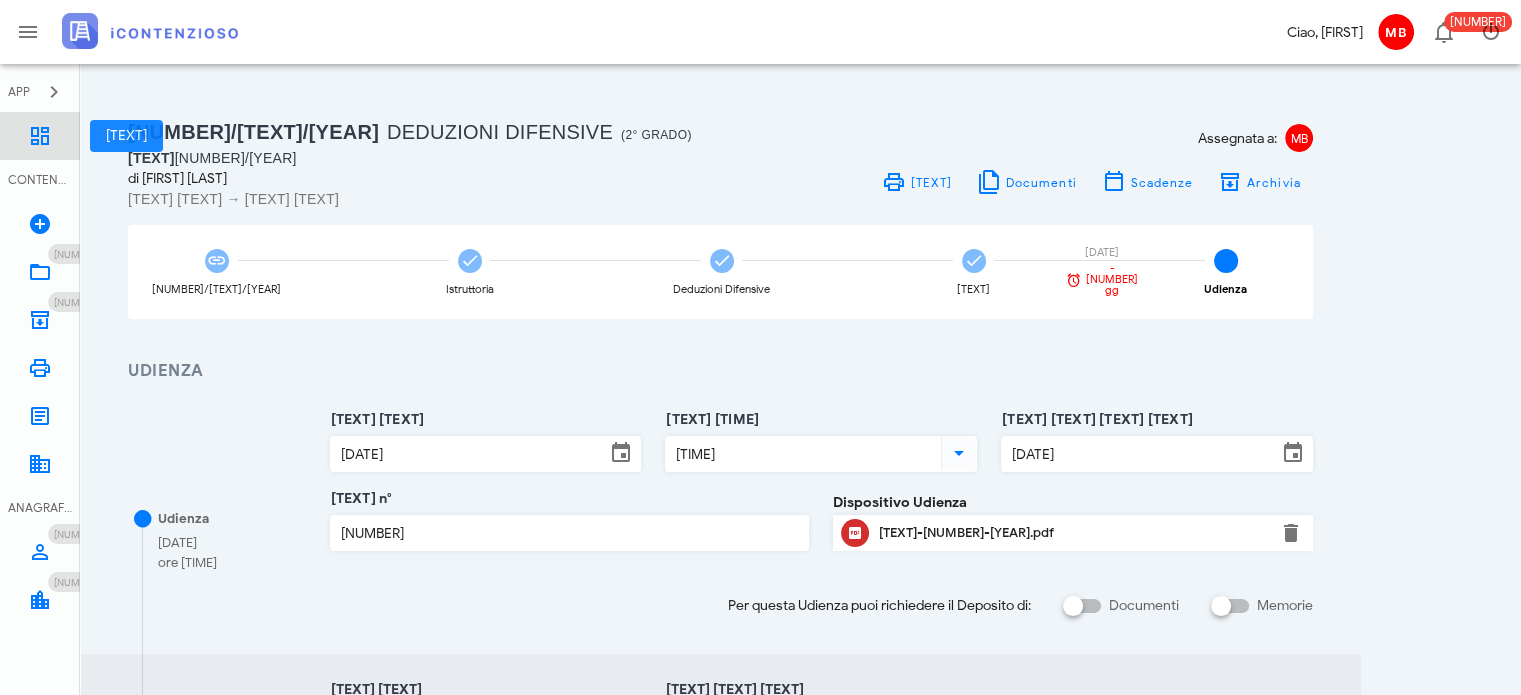 click at bounding box center [40, 136] 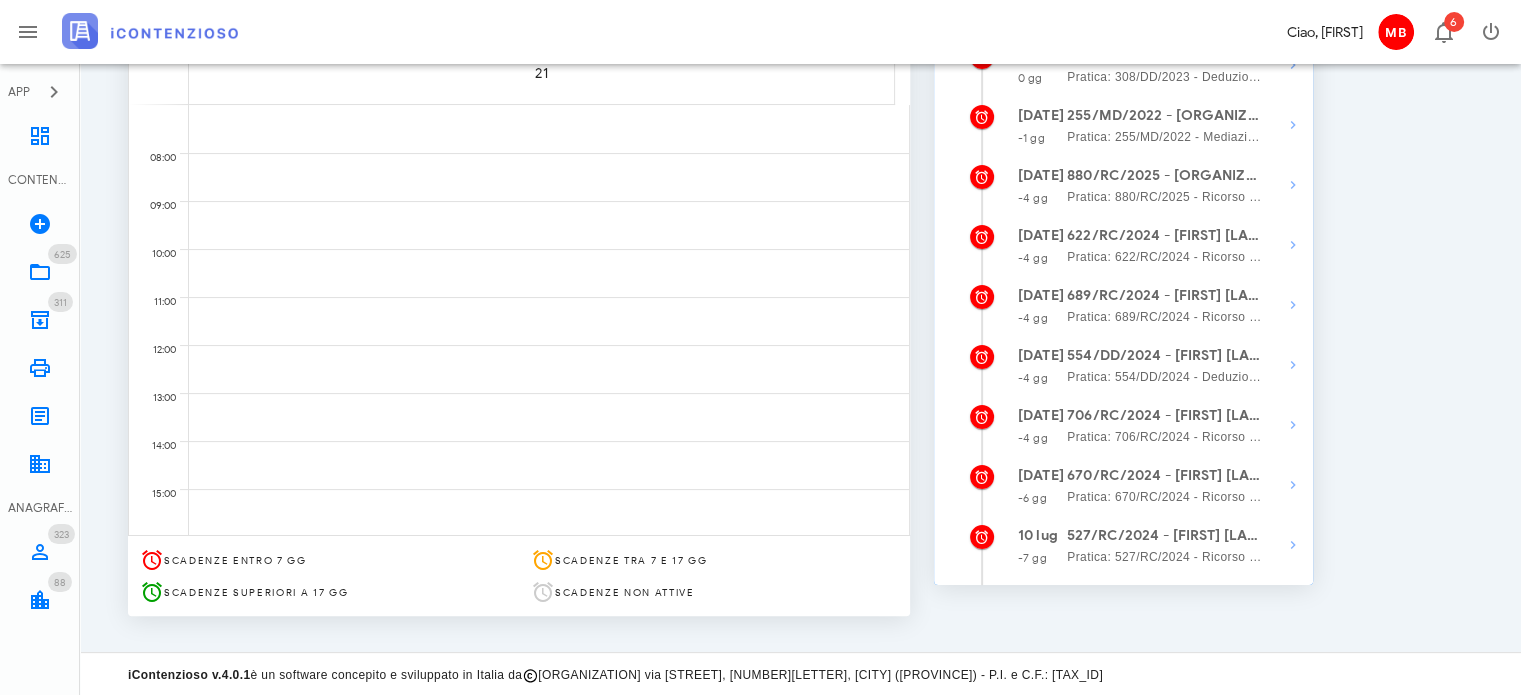 scroll, scrollTop: 342, scrollLeft: 0, axis: vertical 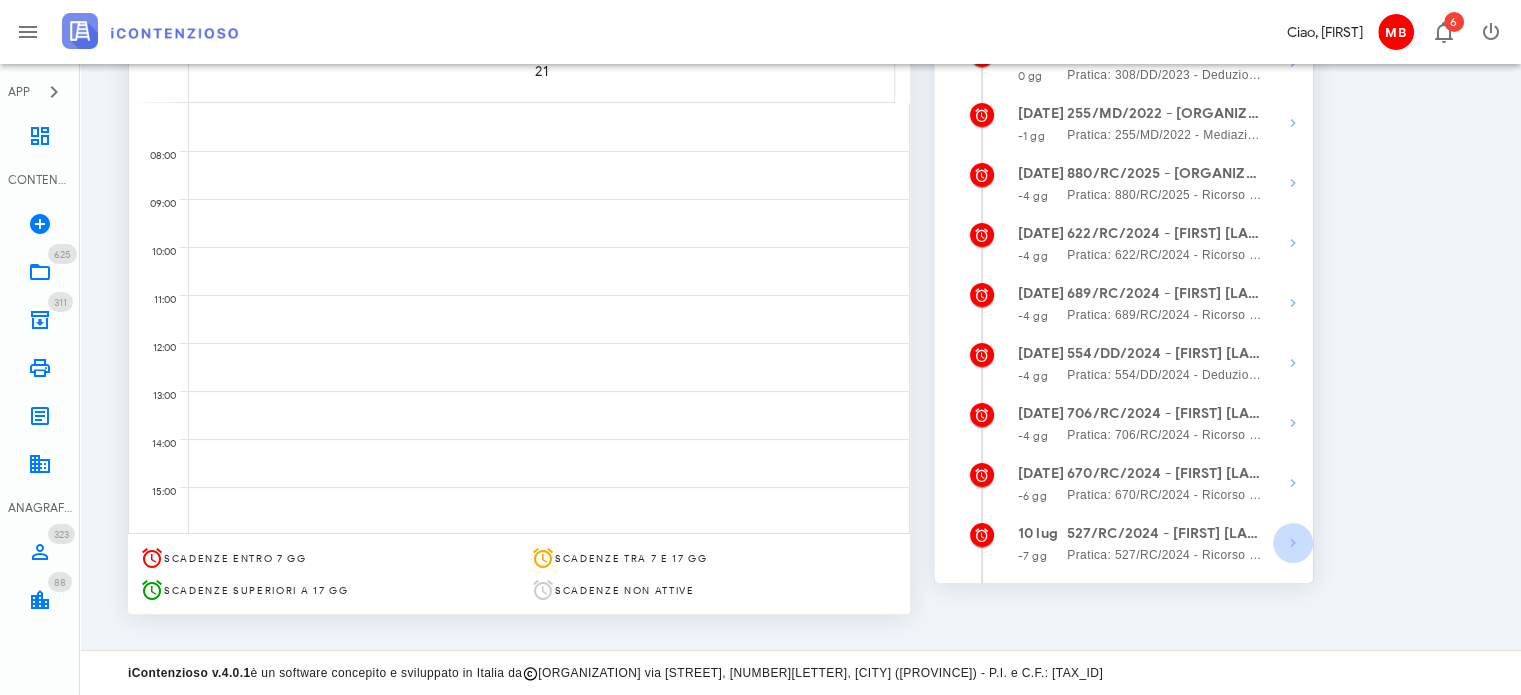 click at bounding box center [1293, 3] 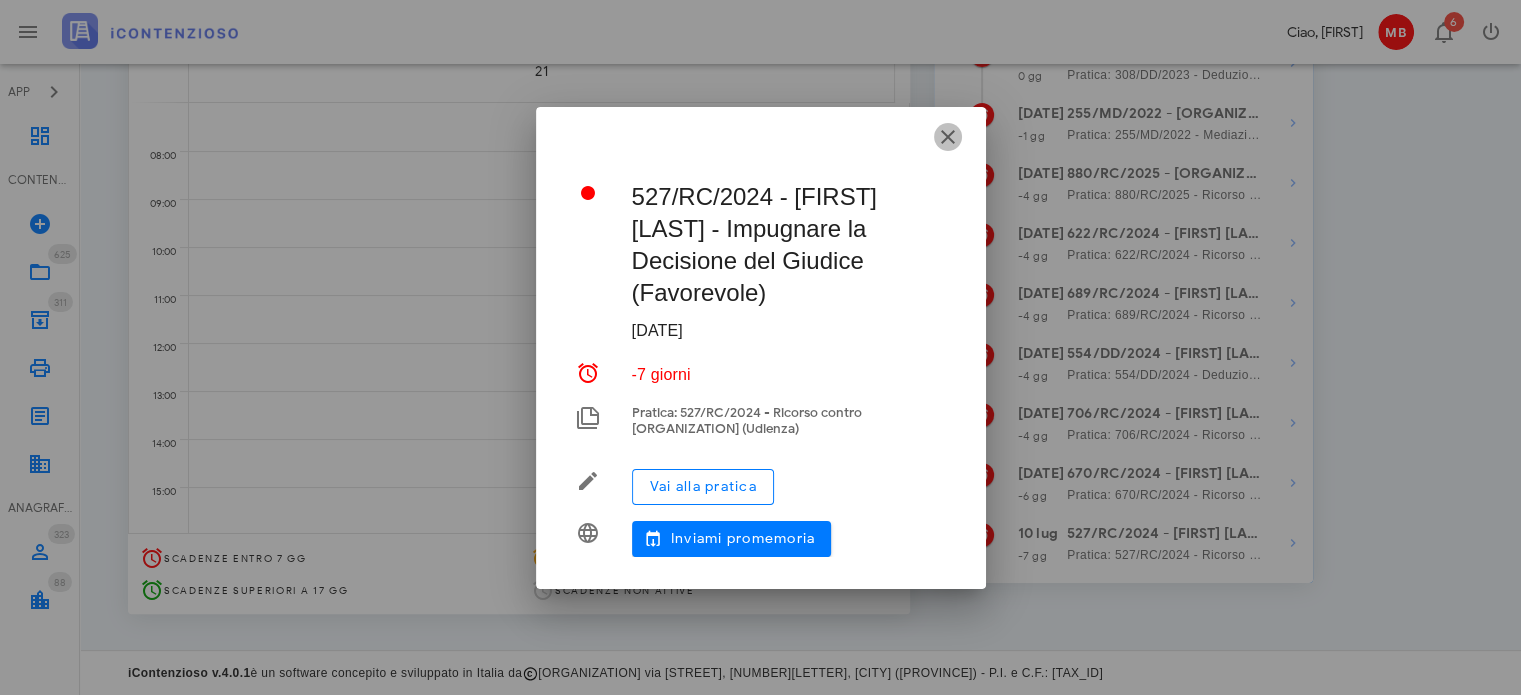 click at bounding box center (948, 137) 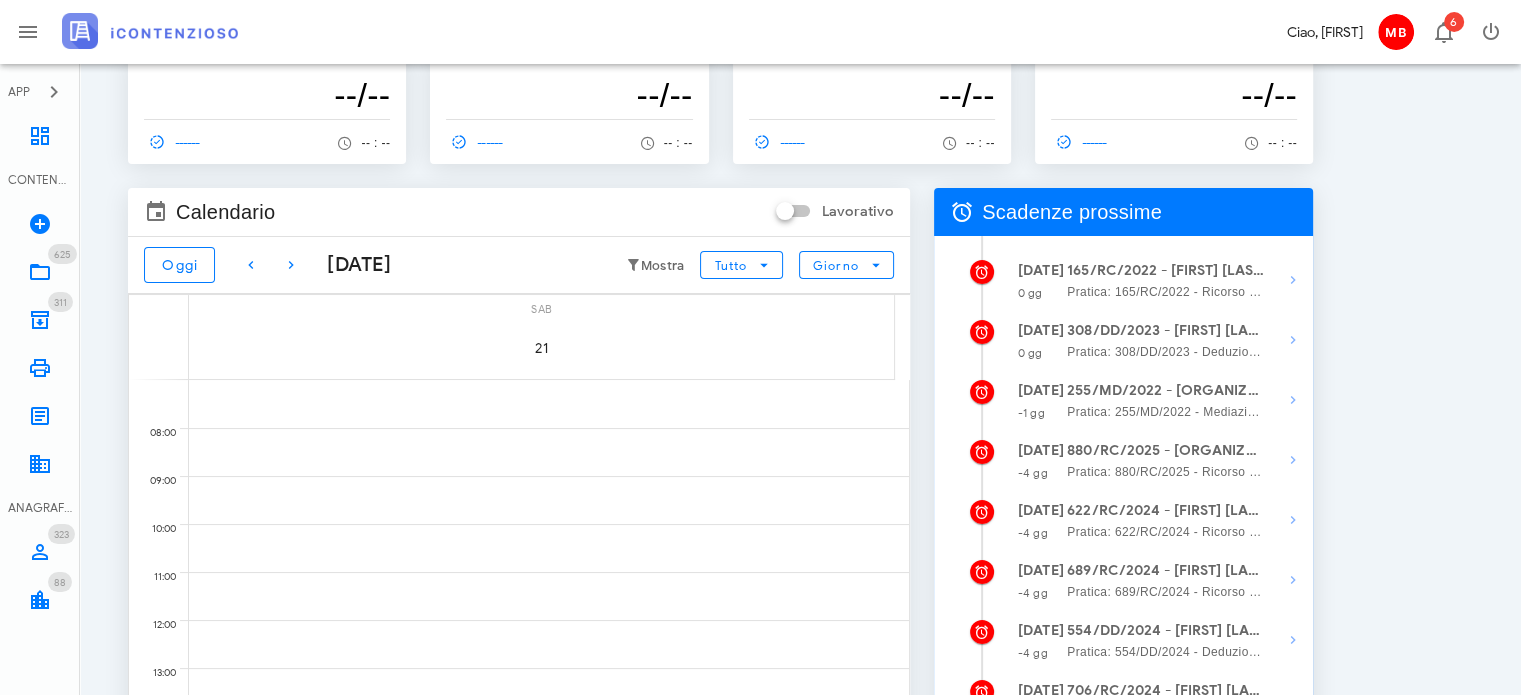 scroll, scrollTop: 0, scrollLeft: 0, axis: both 